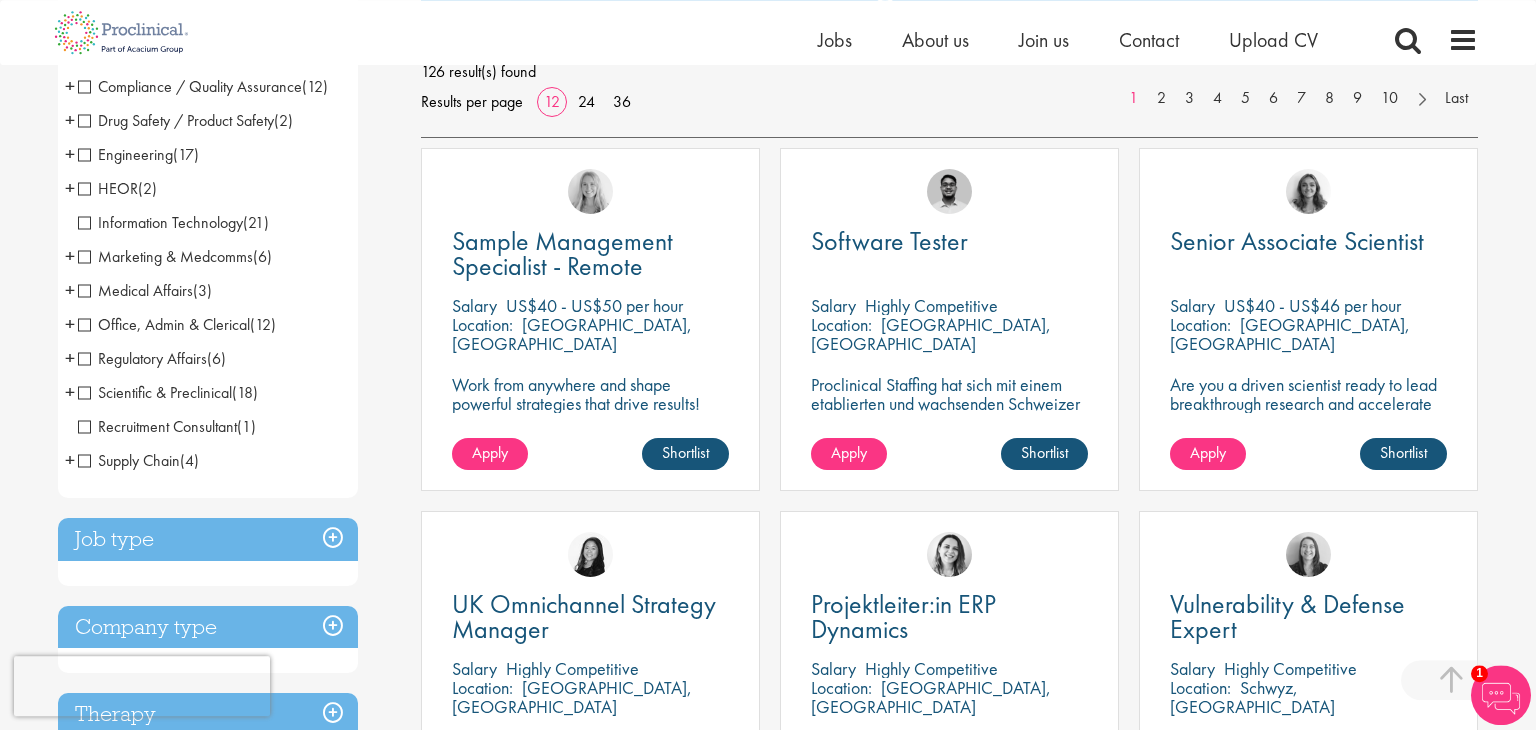 scroll, scrollTop: 306, scrollLeft: 0, axis: vertical 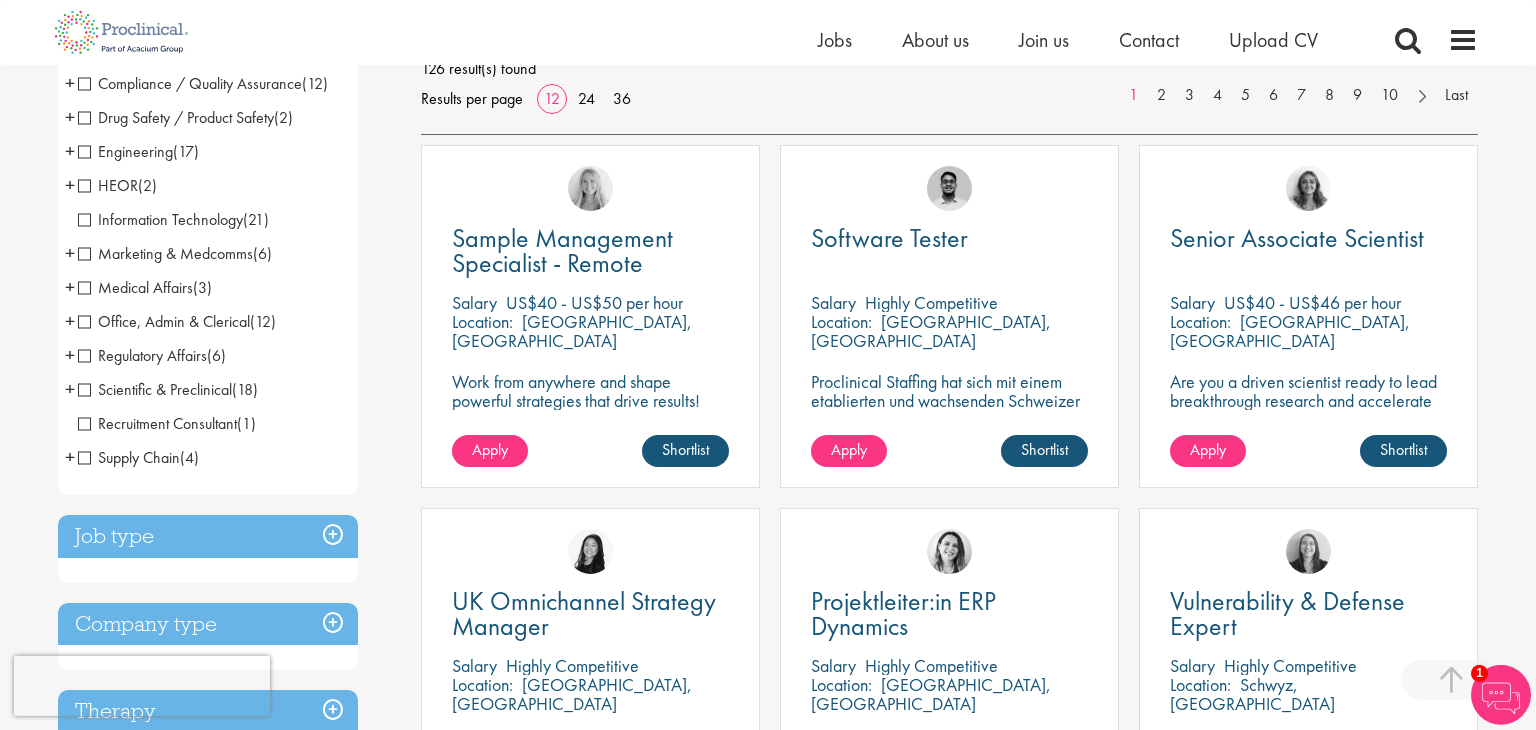 click on "Scientific & Preclinical" at bounding box center [155, 389] 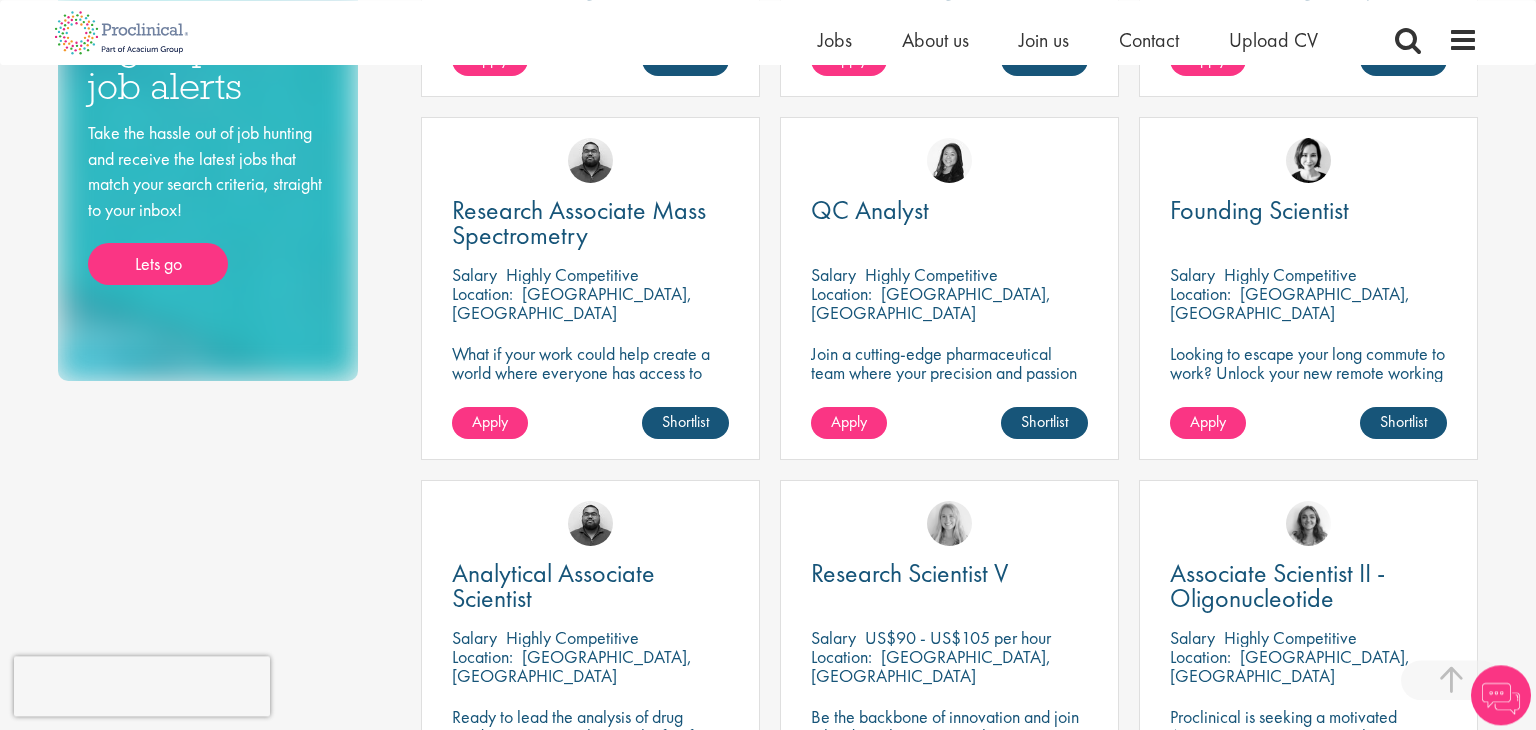 scroll, scrollTop: 1247, scrollLeft: 0, axis: vertical 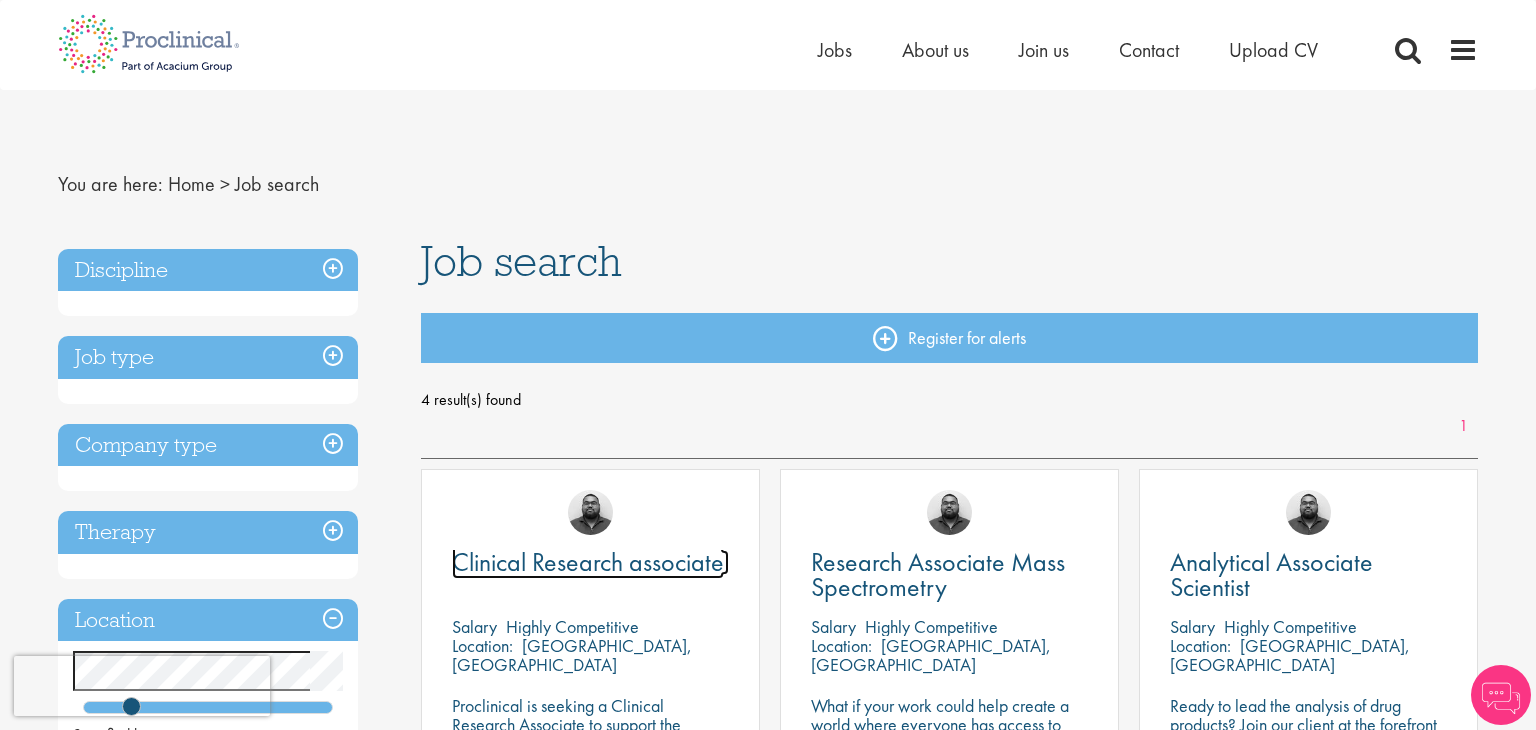 click on "Clinical Research associate" at bounding box center [588, 562] 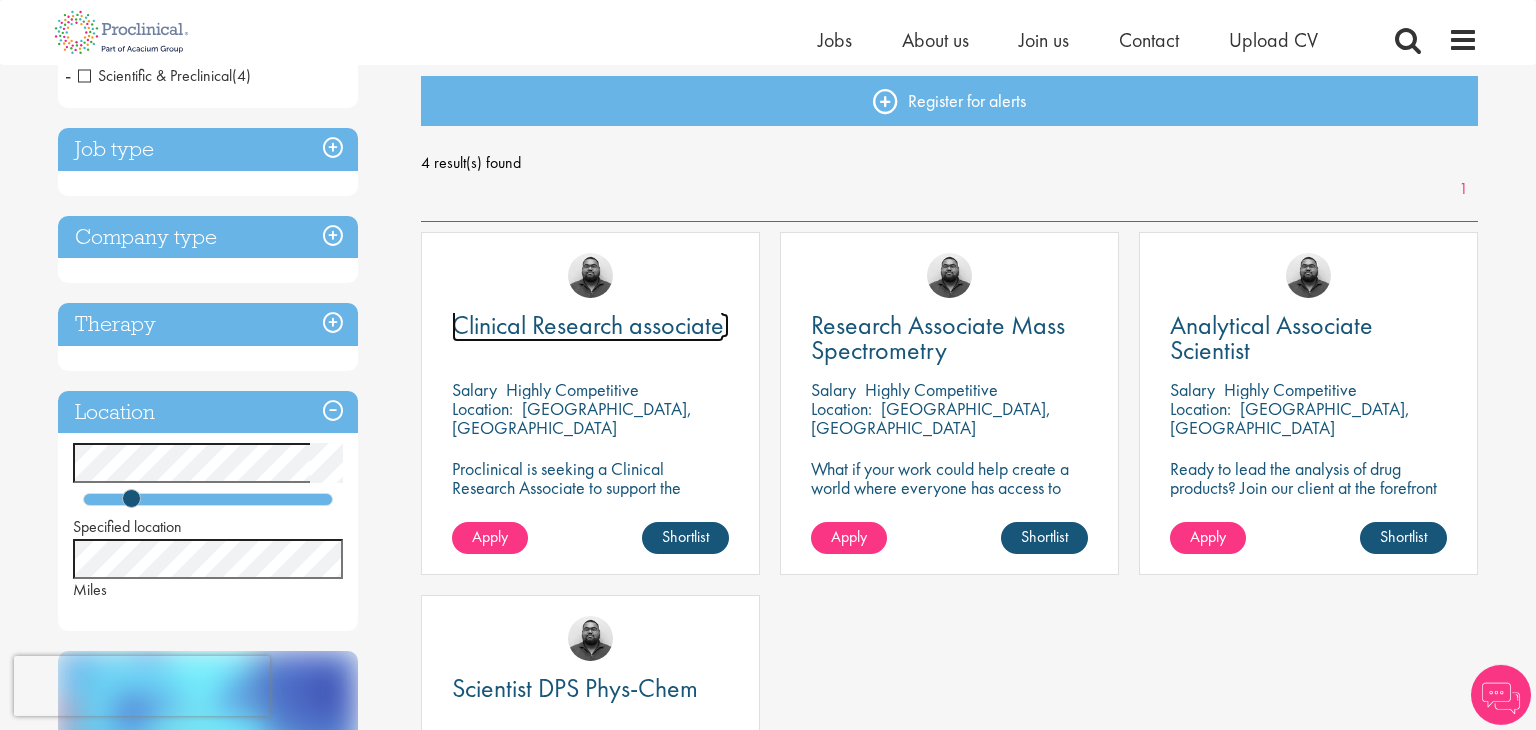 scroll, scrollTop: 212, scrollLeft: 0, axis: vertical 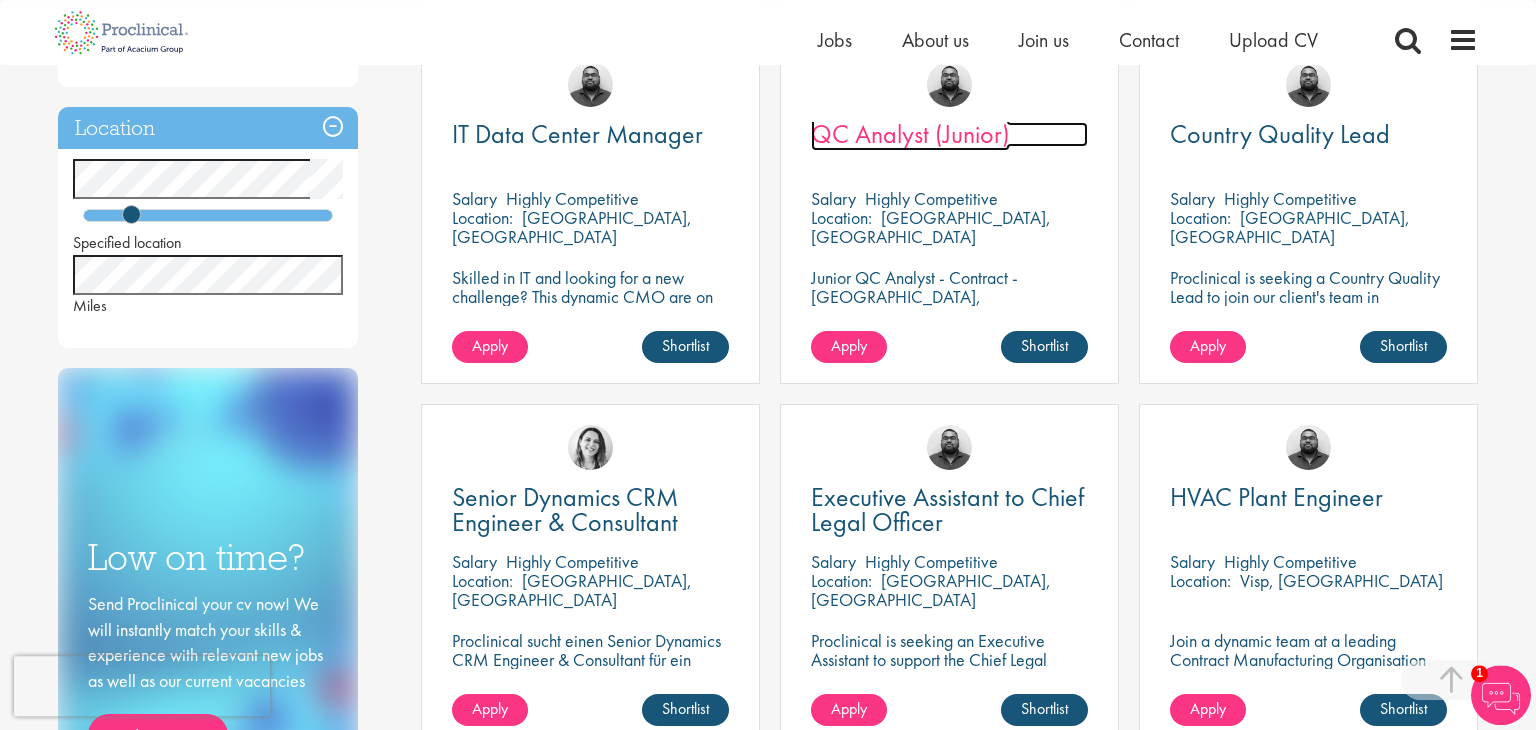 click on "QC Analyst (Junior)" at bounding box center (910, 134) 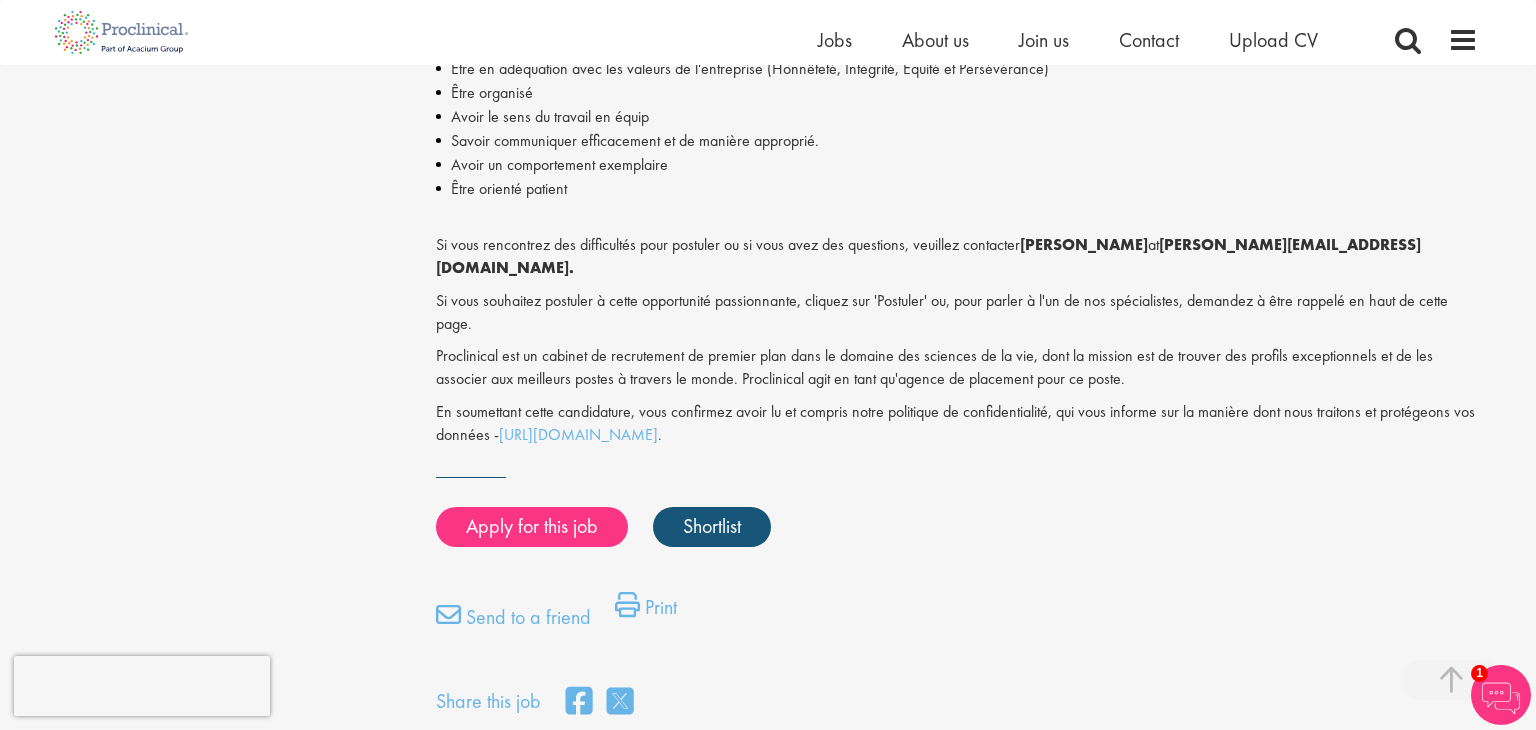 scroll, scrollTop: 2506, scrollLeft: 0, axis: vertical 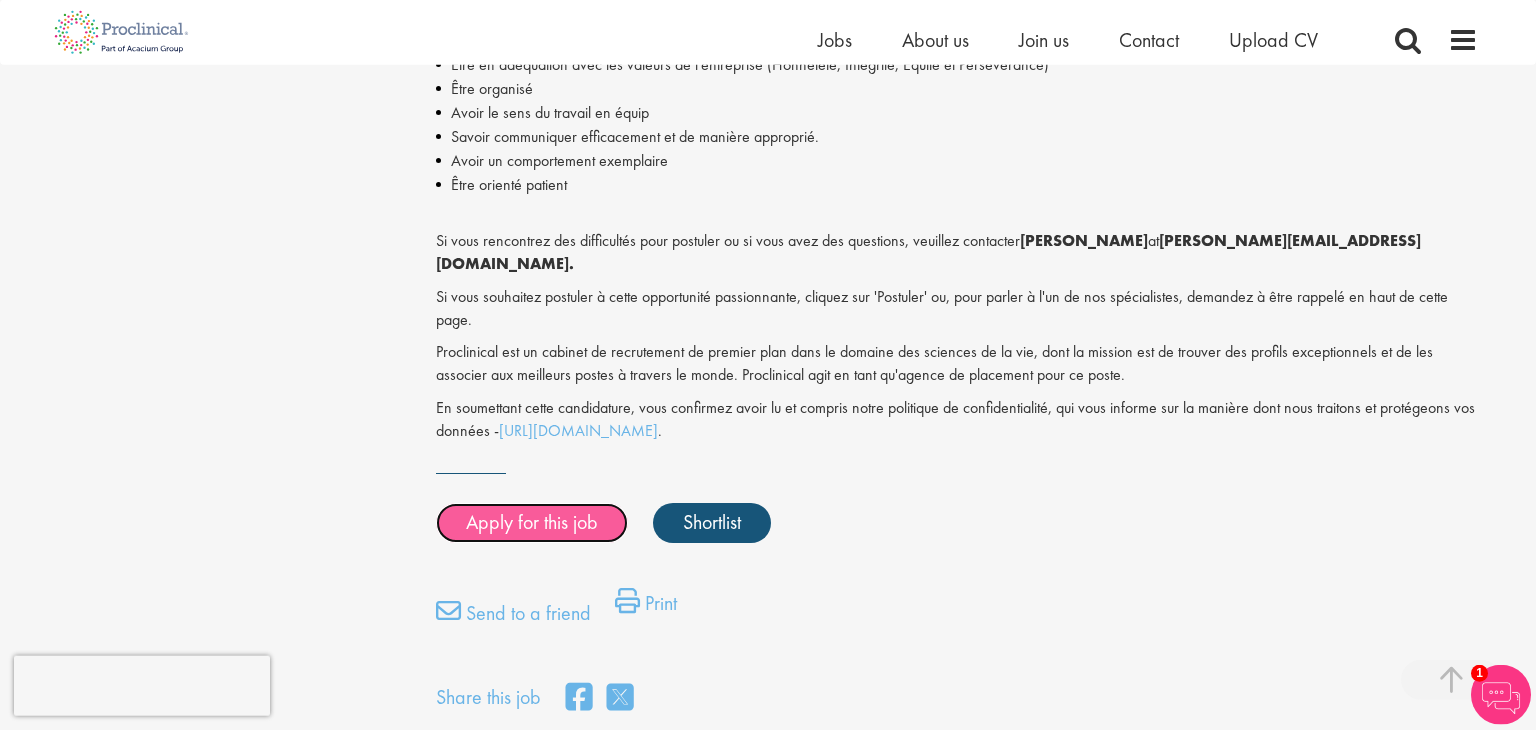 click on "Apply for this job" at bounding box center (532, 523) 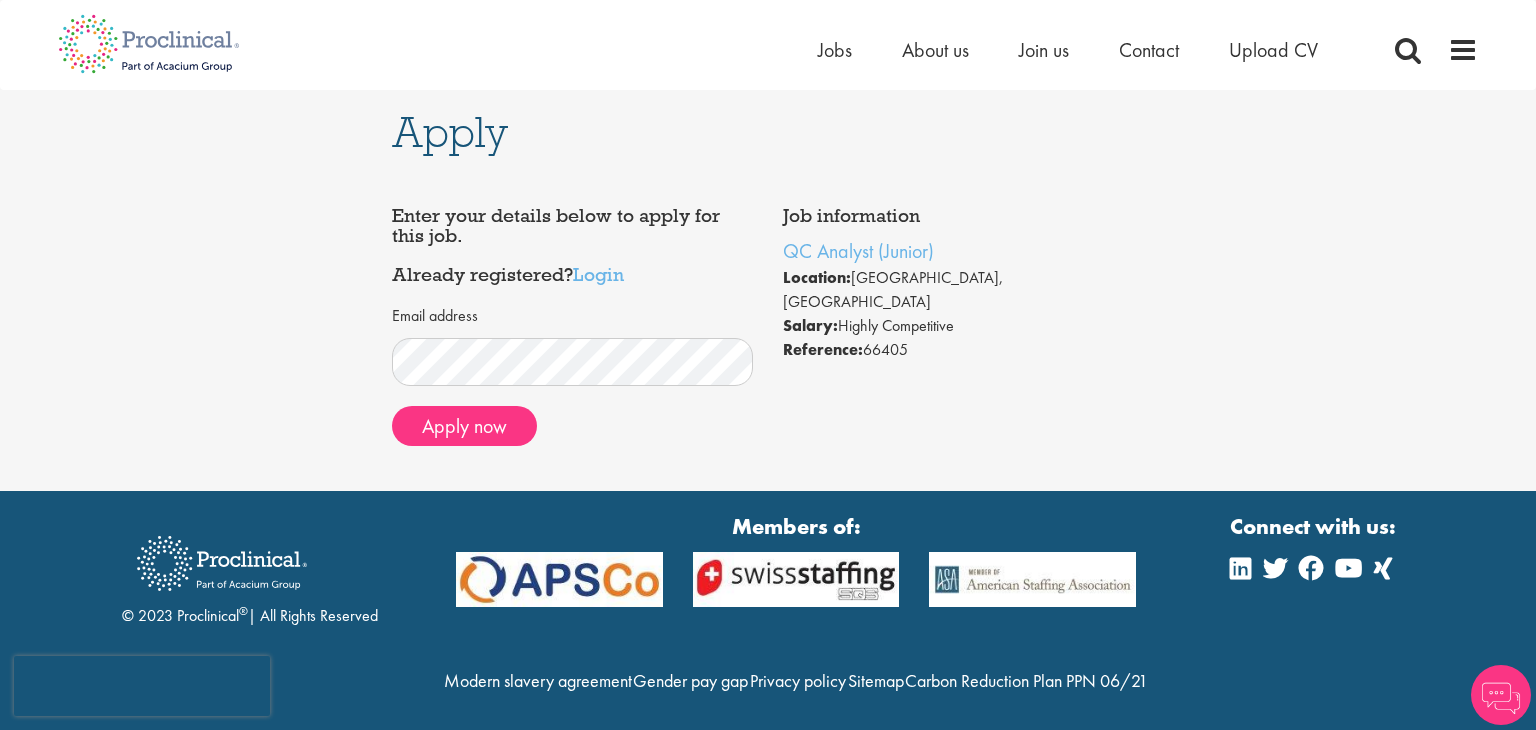 scroll, scrollTop: 0, scrollLeft: 0, axis: both 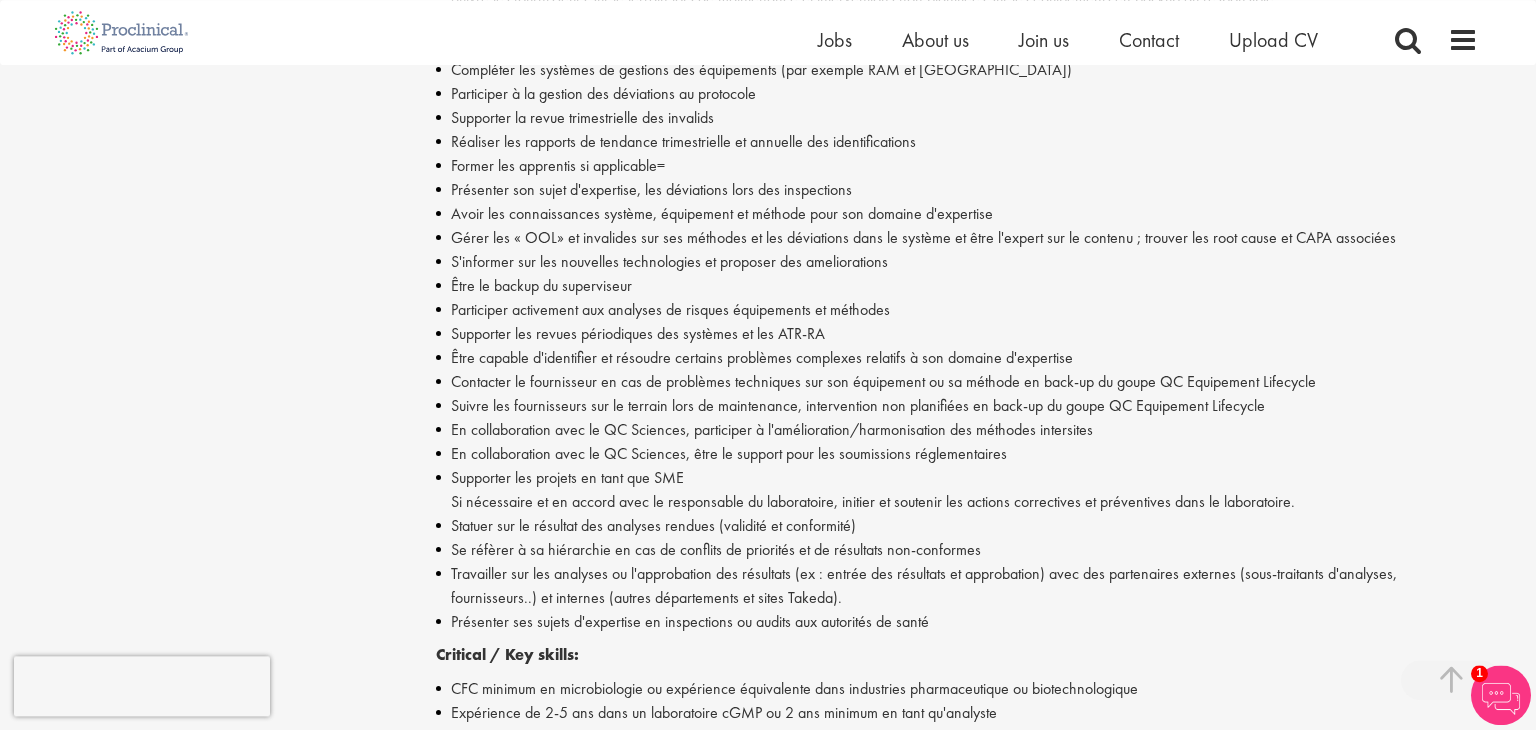 click on "Supporter les revues périodiques des systèmes et les ATR-RA" at bounding box center (957, 334) 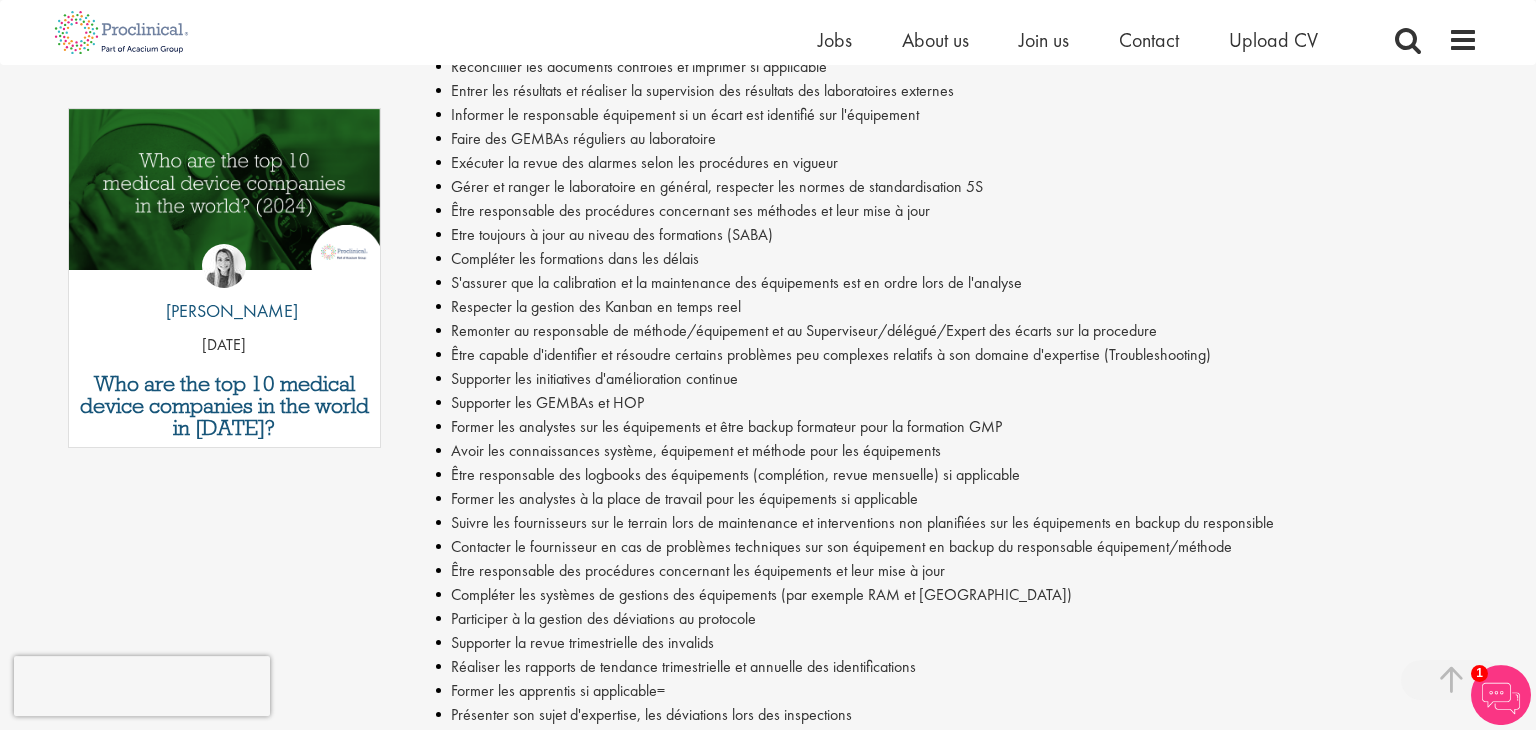 scroll, scrollTop: 977, scrollLeft: 0, axis: vertical 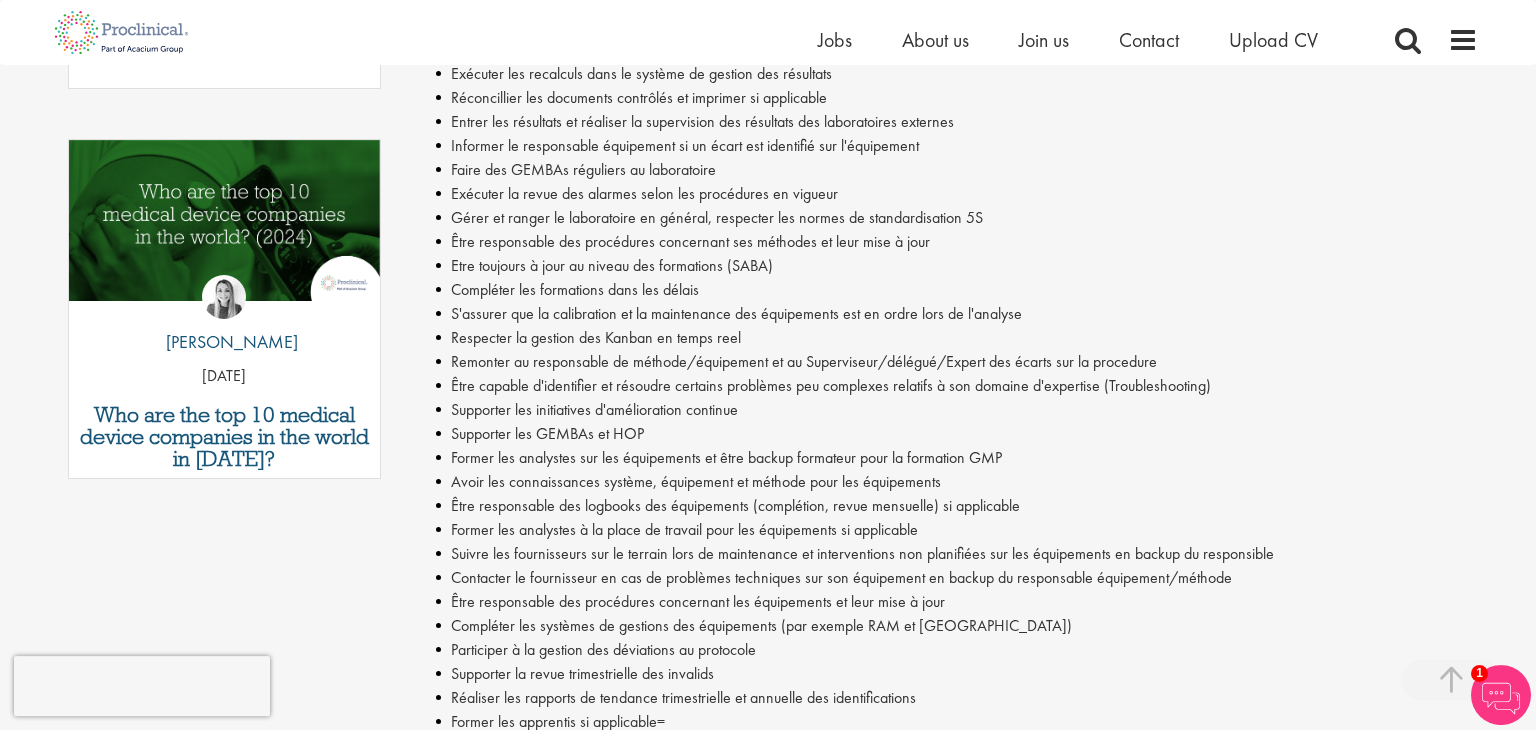 click on "Gérer et ranger le laboratoire en général, respecter les normes de standardisation 5S" at bounding box center (957, 218) 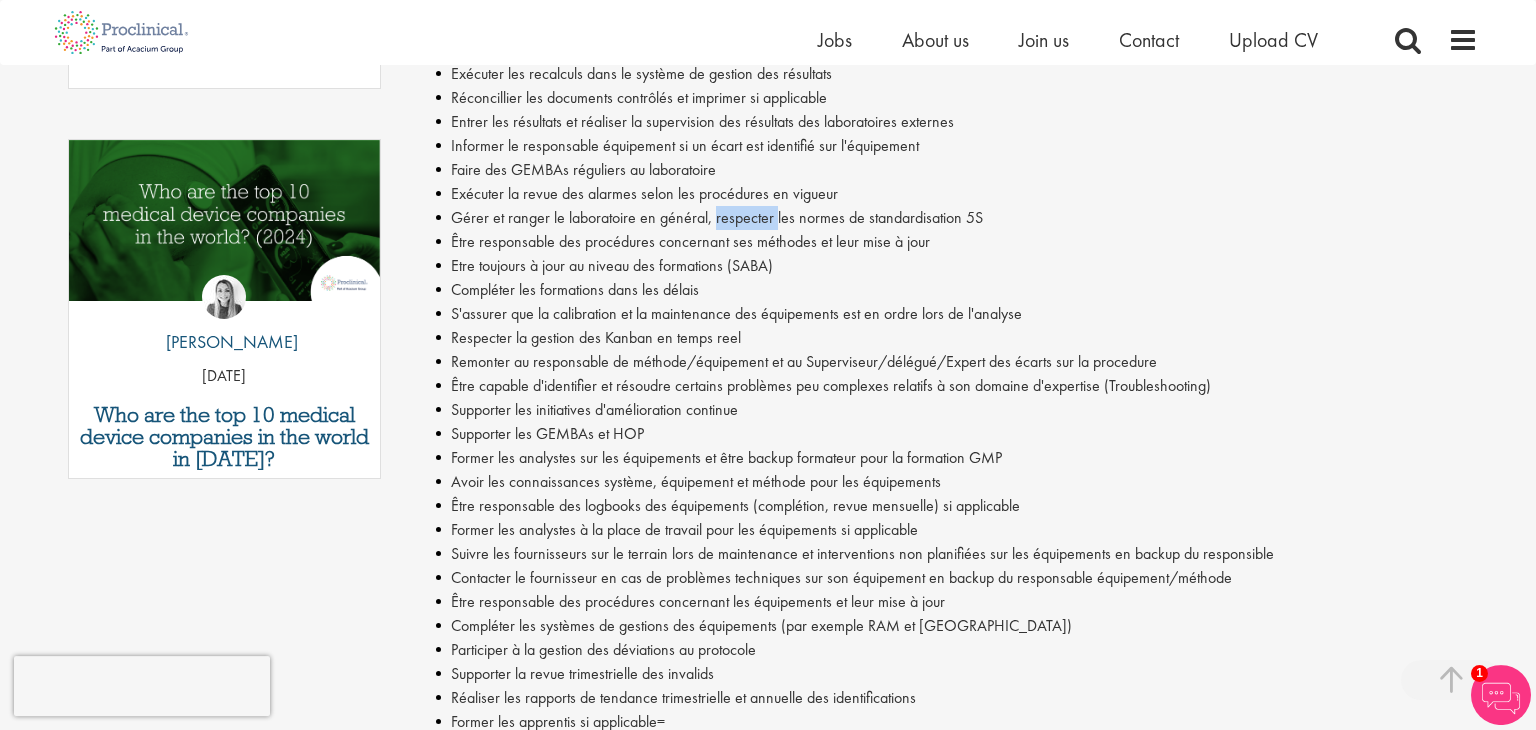 click on "Gérer et ranger le laboratoire en général, respecter les normes de standardisation 5S" at bounding box center (957, 218) 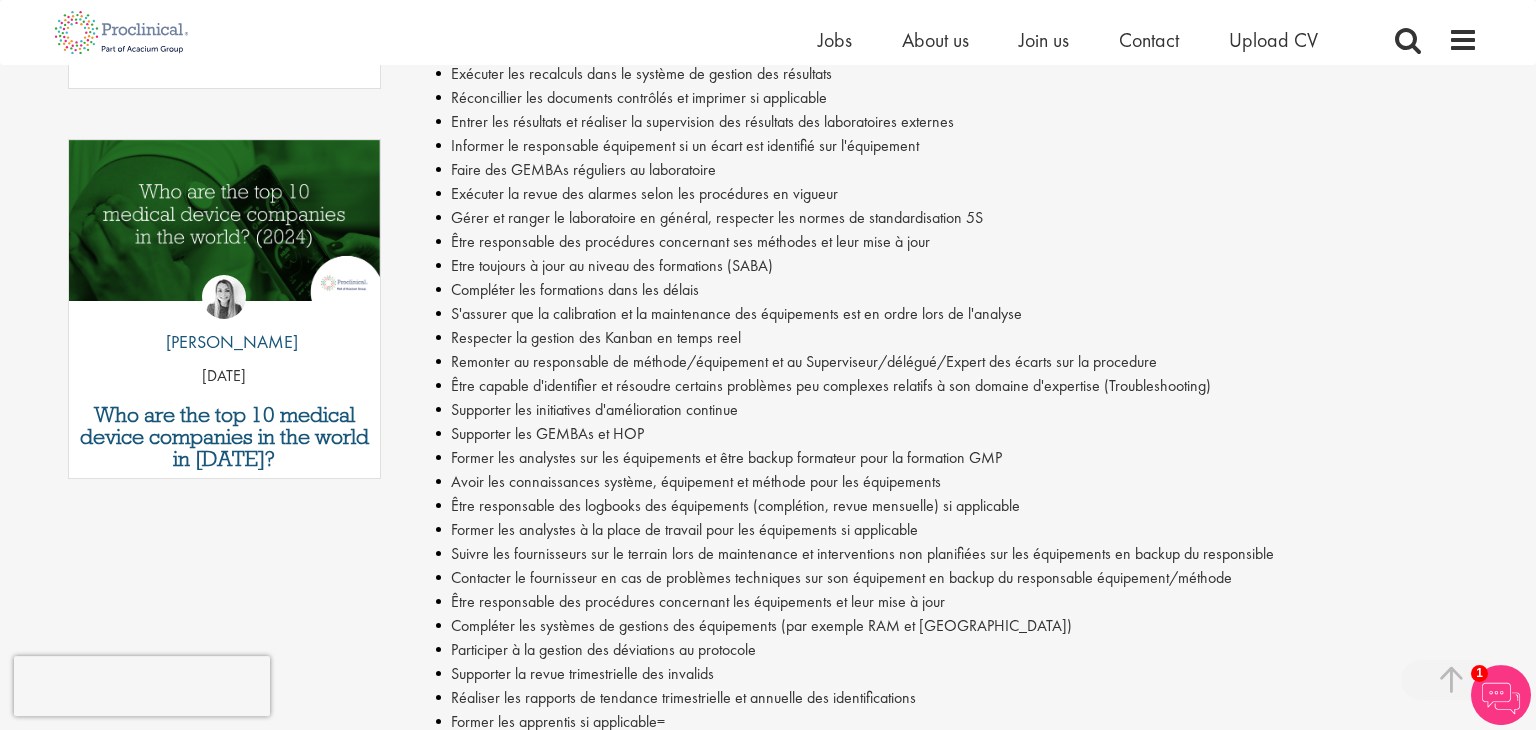 click on "Gérer et ranger le laboratoire en général, respecter les normes de standardisation 5S" at bounding box center (957, 218) 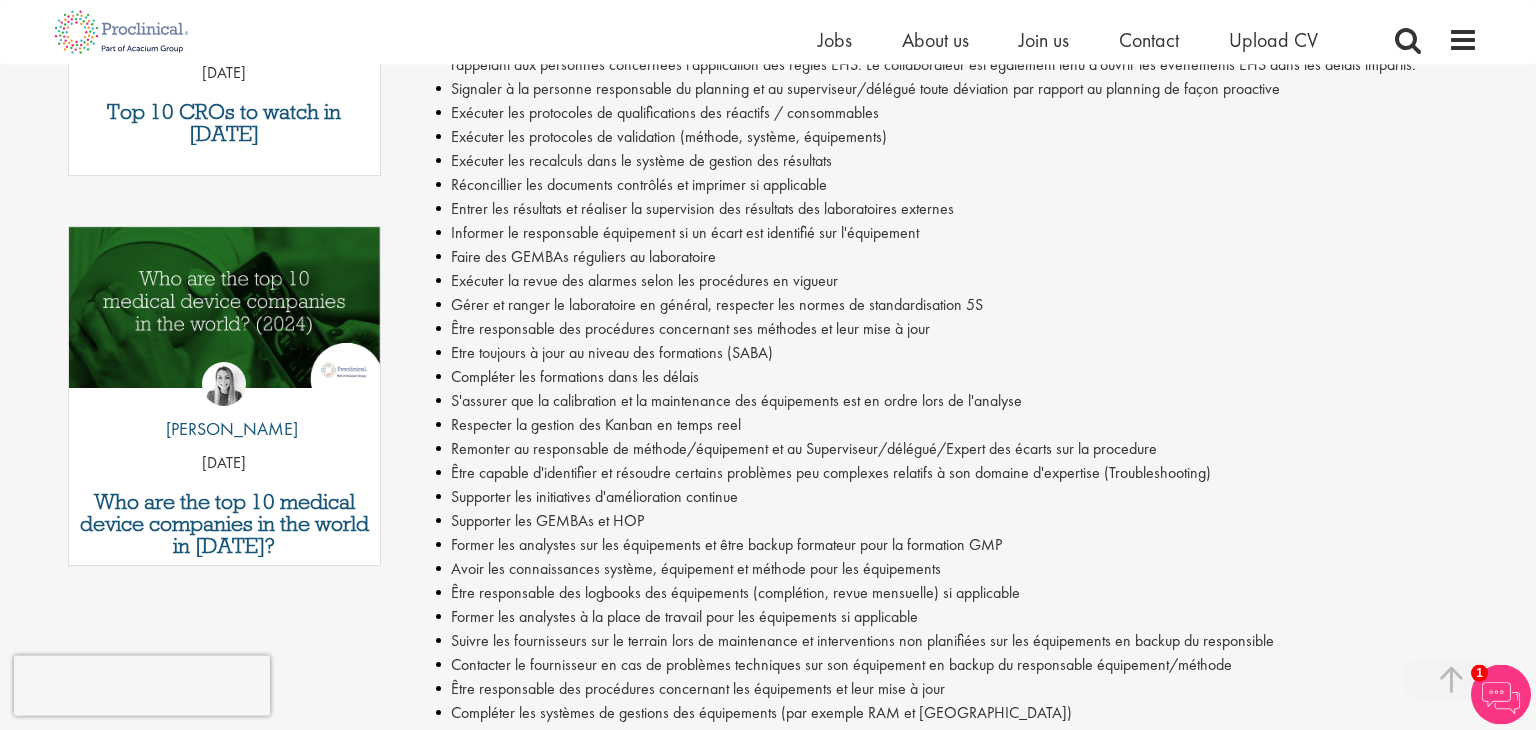 click on "Faire des GEMBAs réguliers au laboratoire" at bounding box center [957, 257] 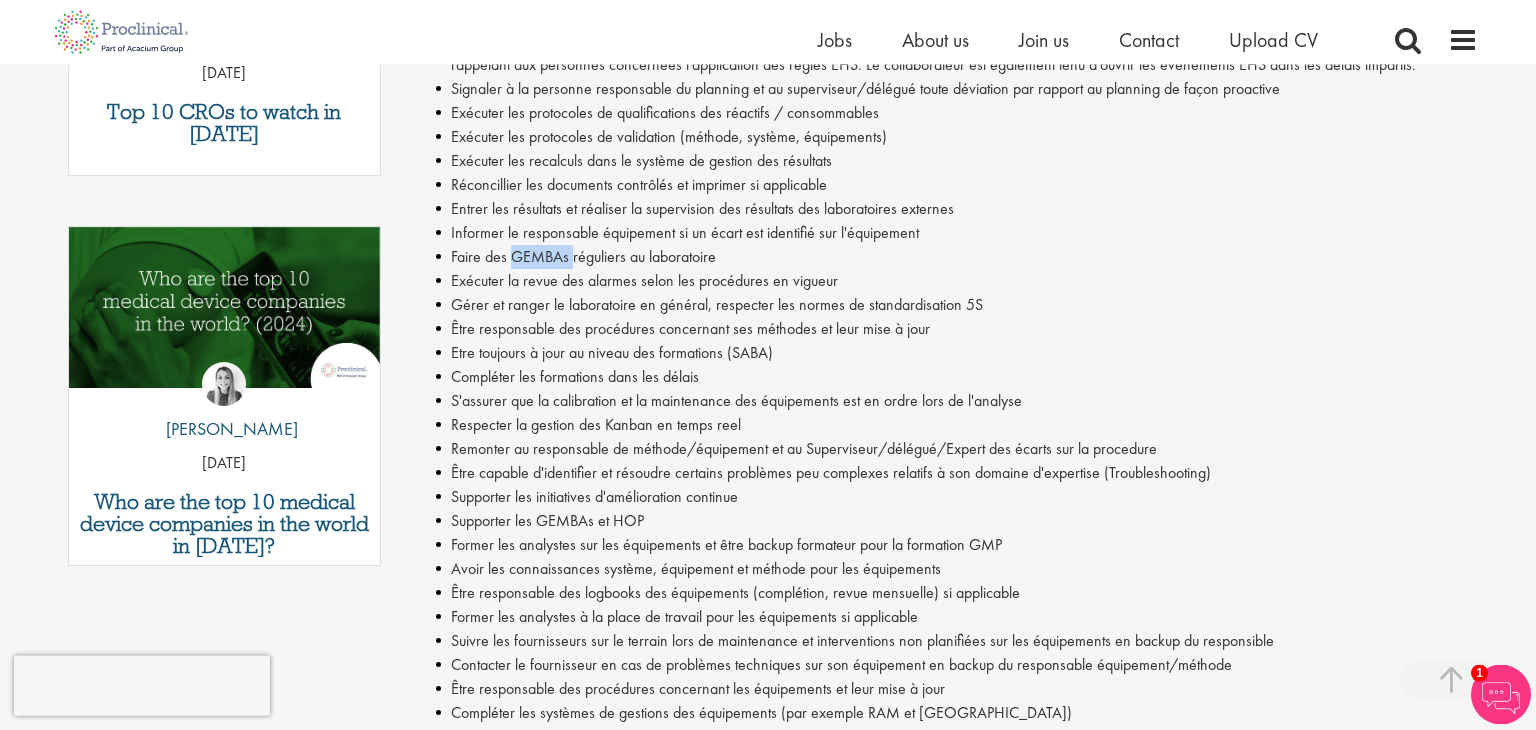 click on "Faire des GEMBAs réguliers au laboratoire" at bounding box center (957, 257) 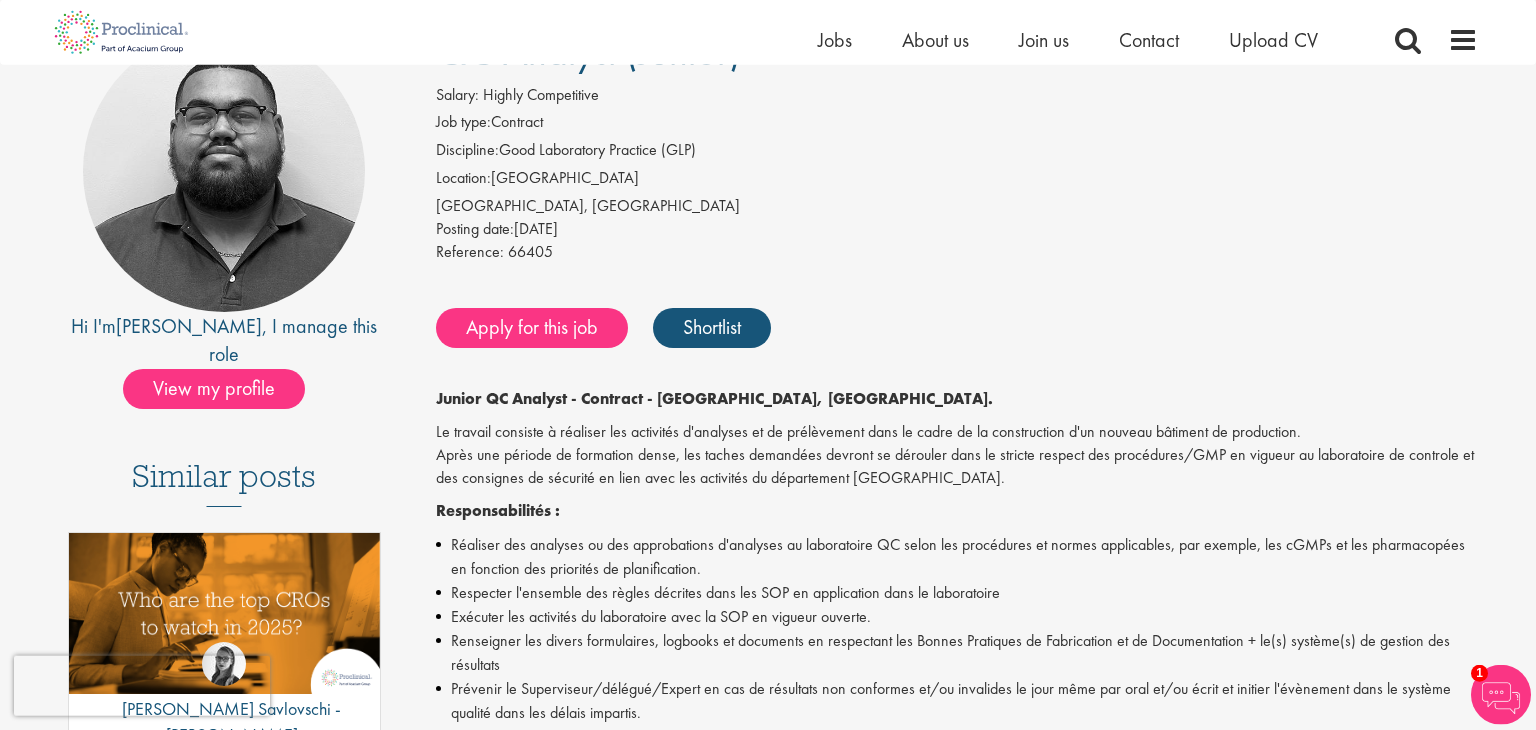 scroll, scrollTop: 16, scrollLeft: 0, axis: vertical 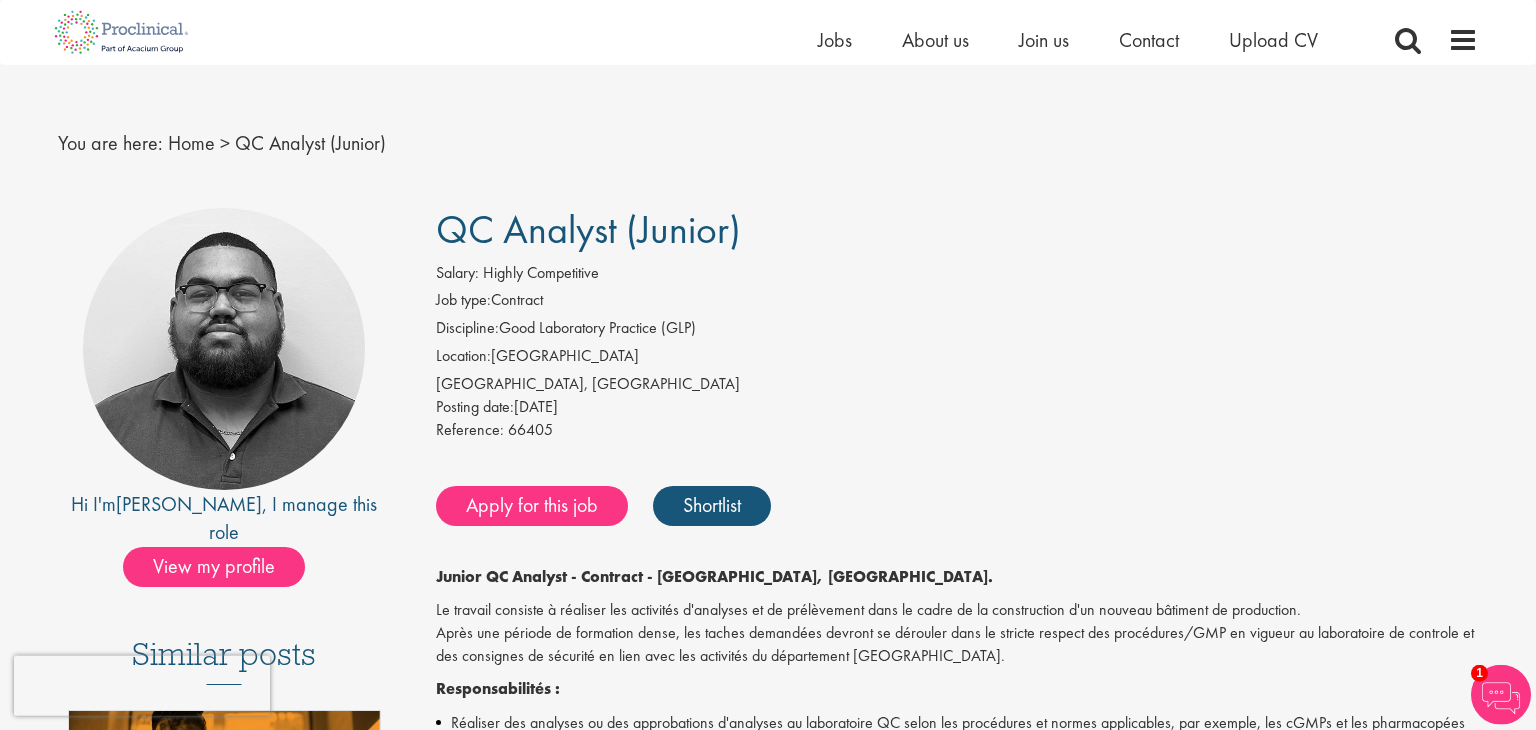 click on "[GEOGRAPHIC_DATA], [GEOGRAPHIC_DATA]" at bounding box center (957, 384) 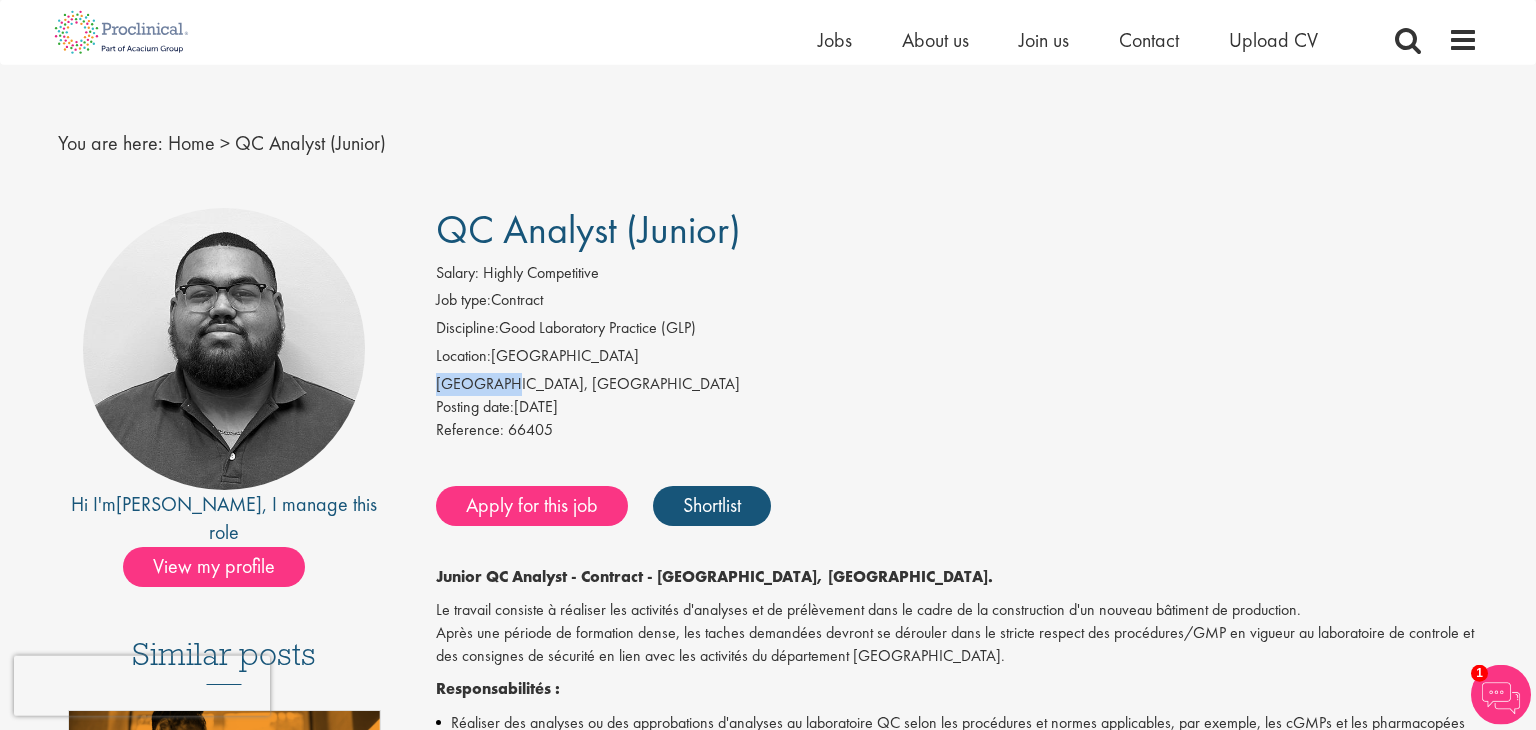click on "[GEOGRAPHIC_DATA], [GEOGRAPHIC_DATA]" at bounding box center [957, 384] 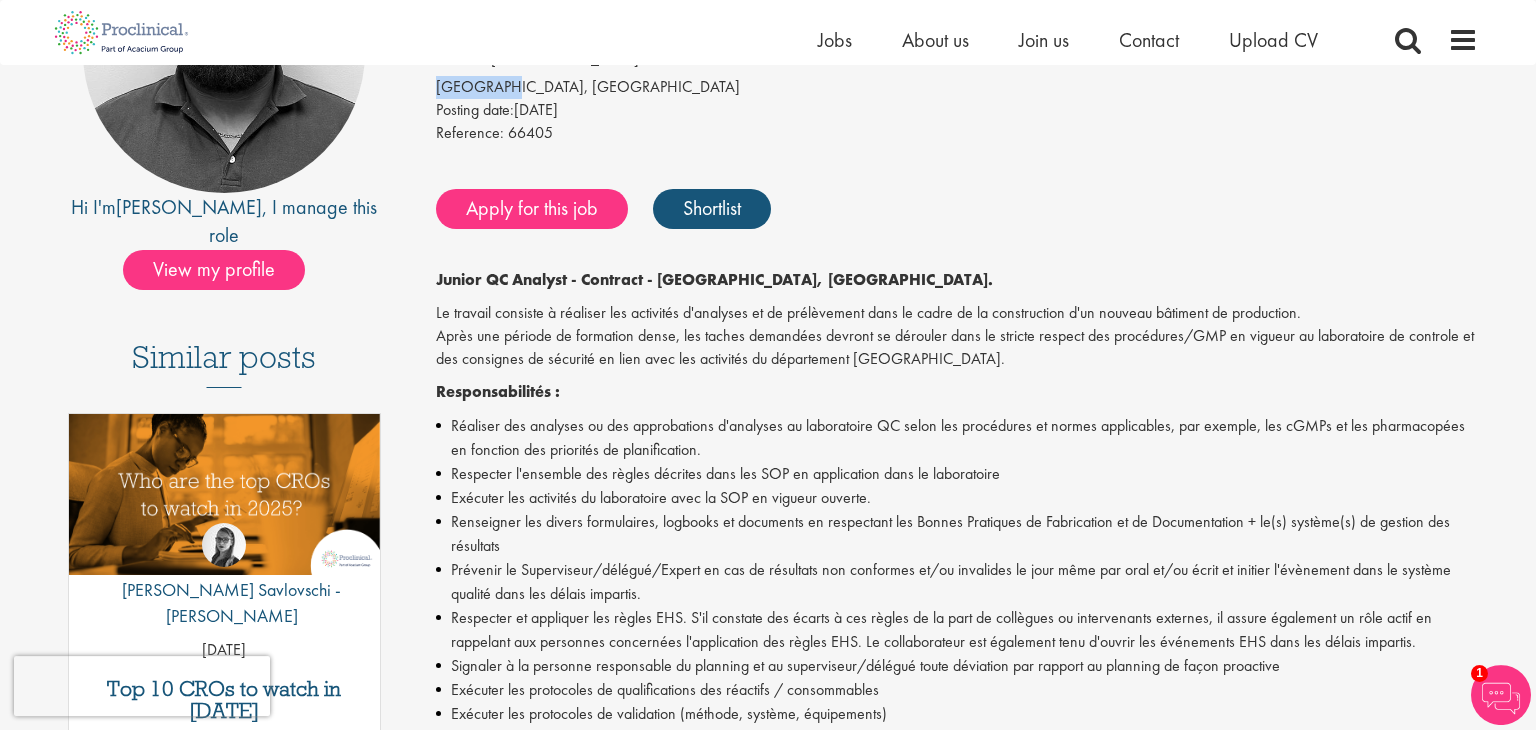 scroll, scrollTop: 314, scrollLeft: 0, axis: vertical 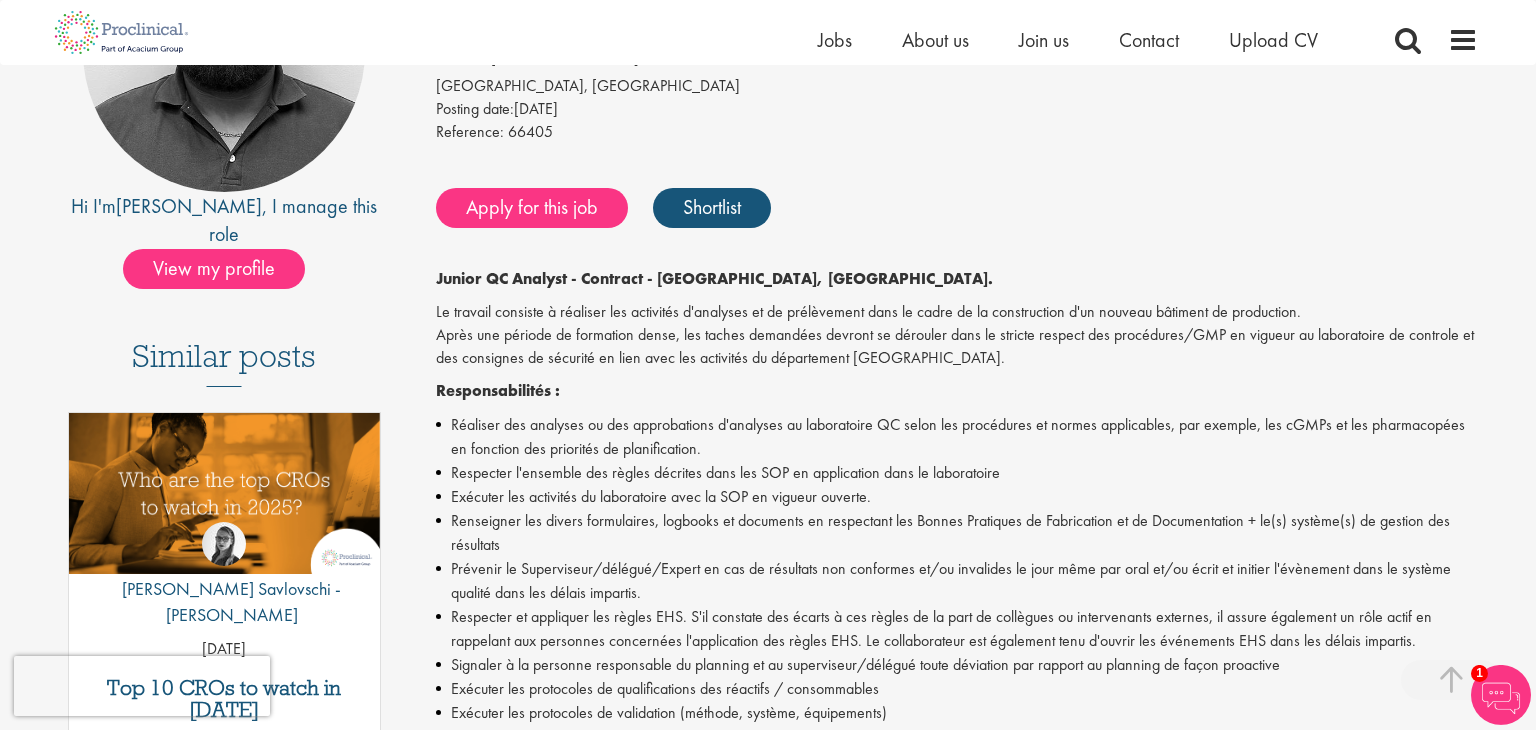 click on "Responsabilités :" at bounding box center (957, 391) 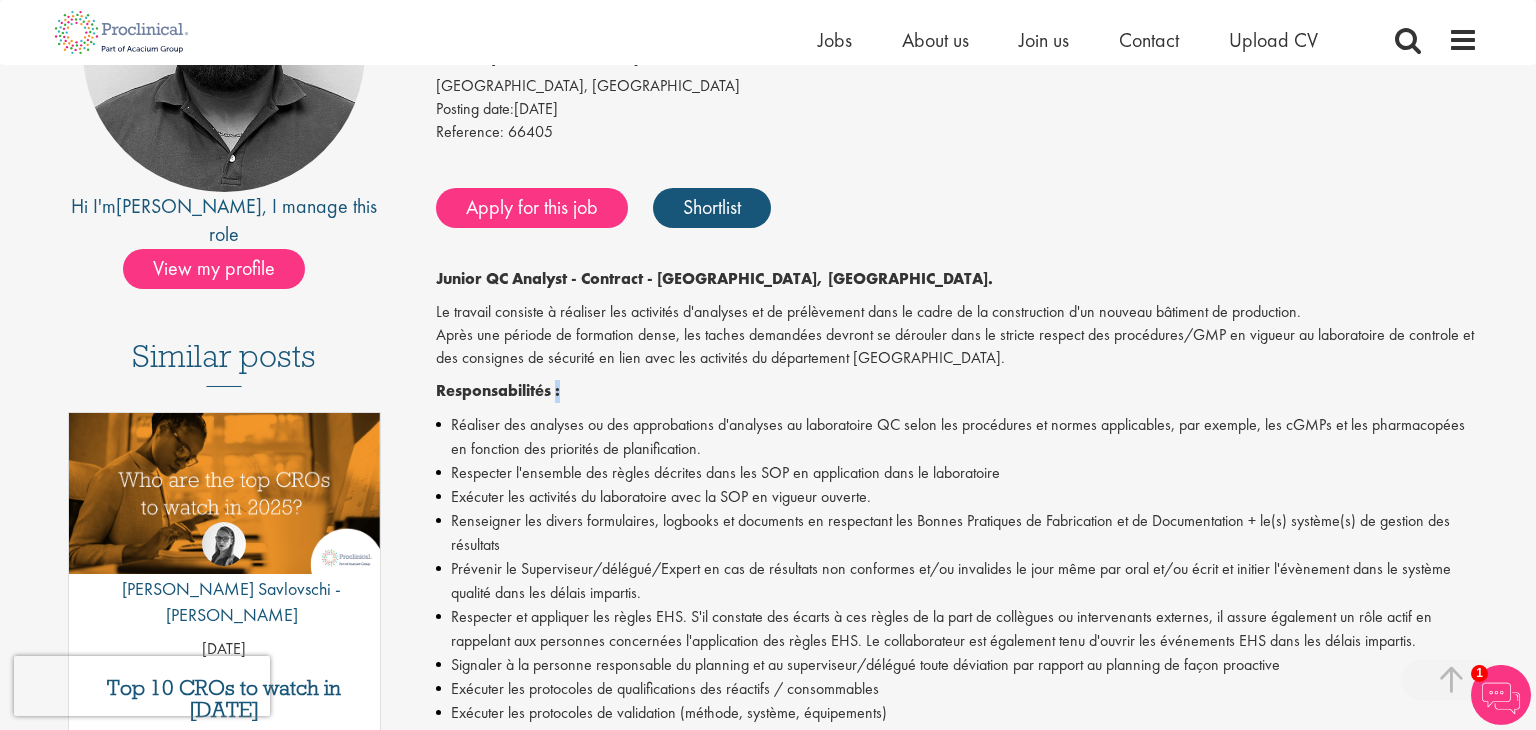 click on "Responsabilités :" at bounding box center [957, 391] 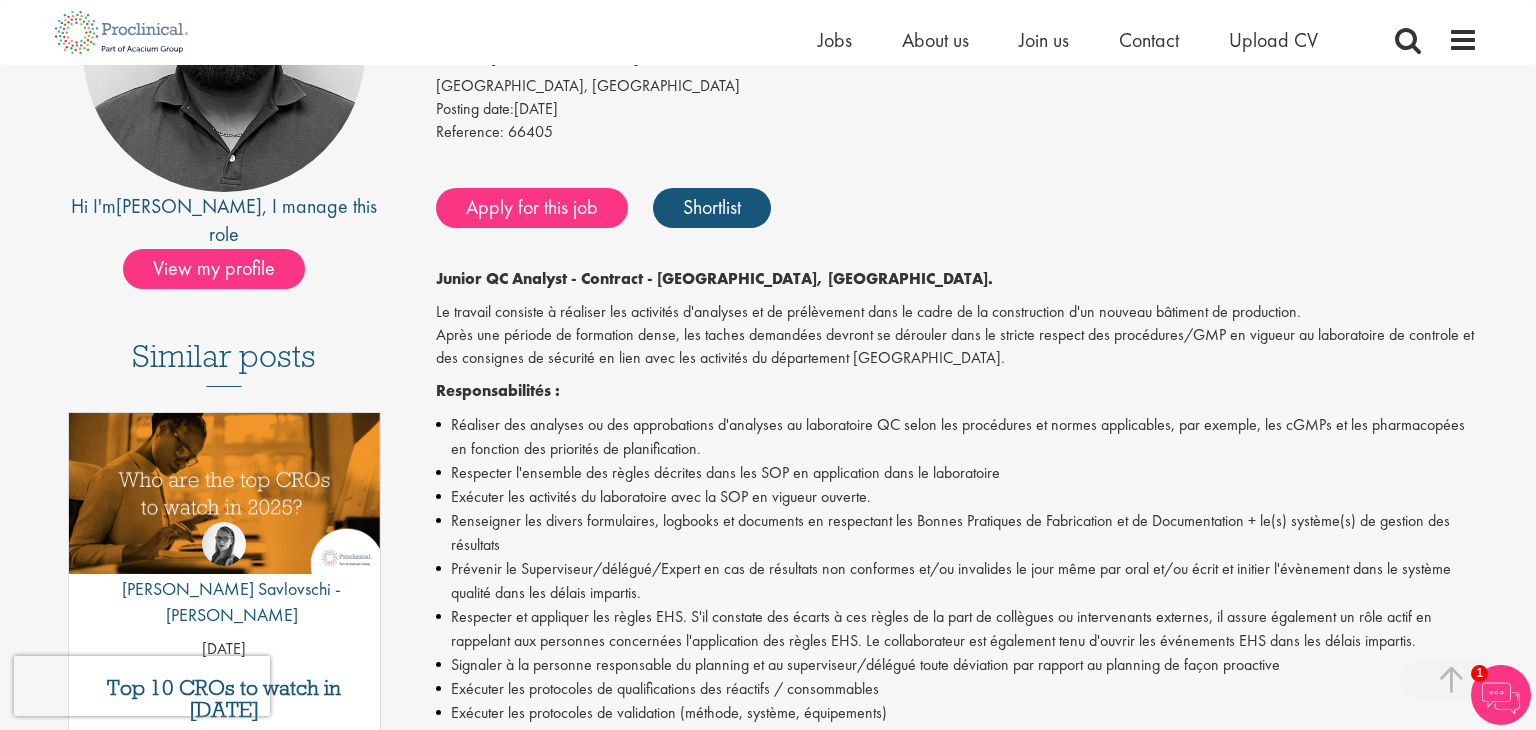 click on "Responsabilités :" at bounding box center (957, 391) 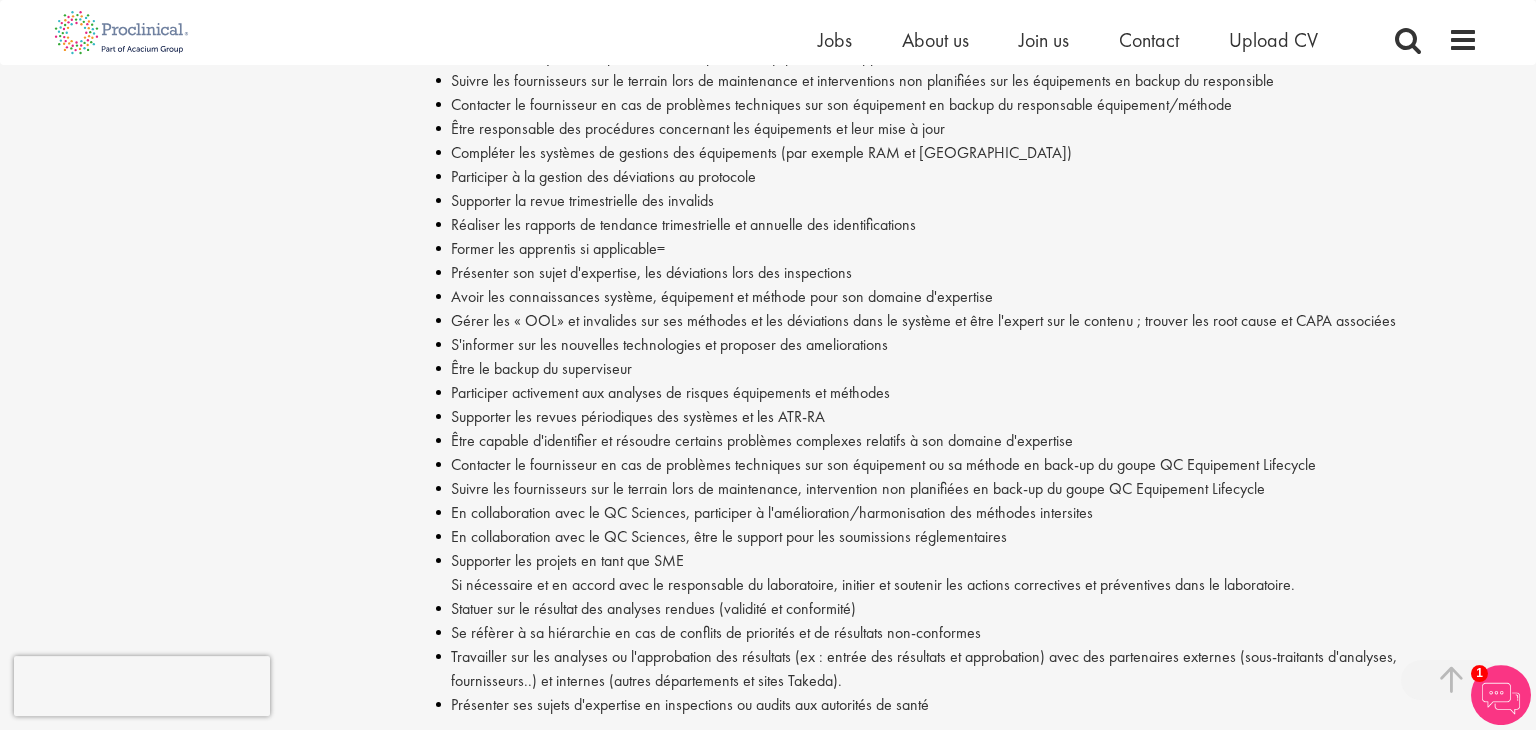 scroll, scrollTop: 1541, scrollLeft: 0, axis: vertical 